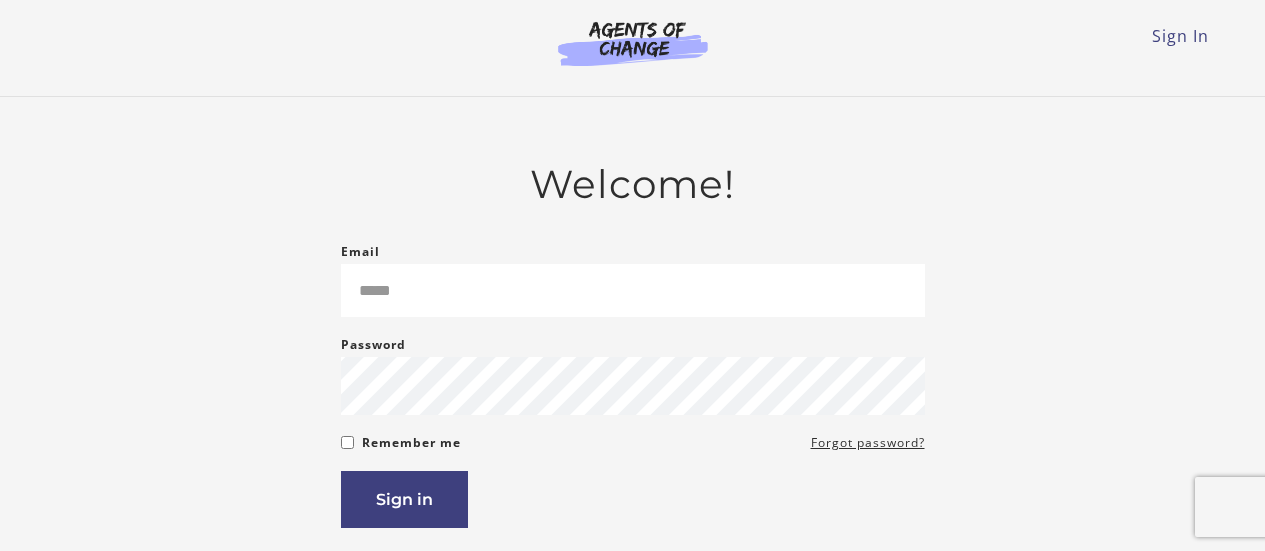 scroll, scrollTop: 0, scrollLeft: 0, axis: both 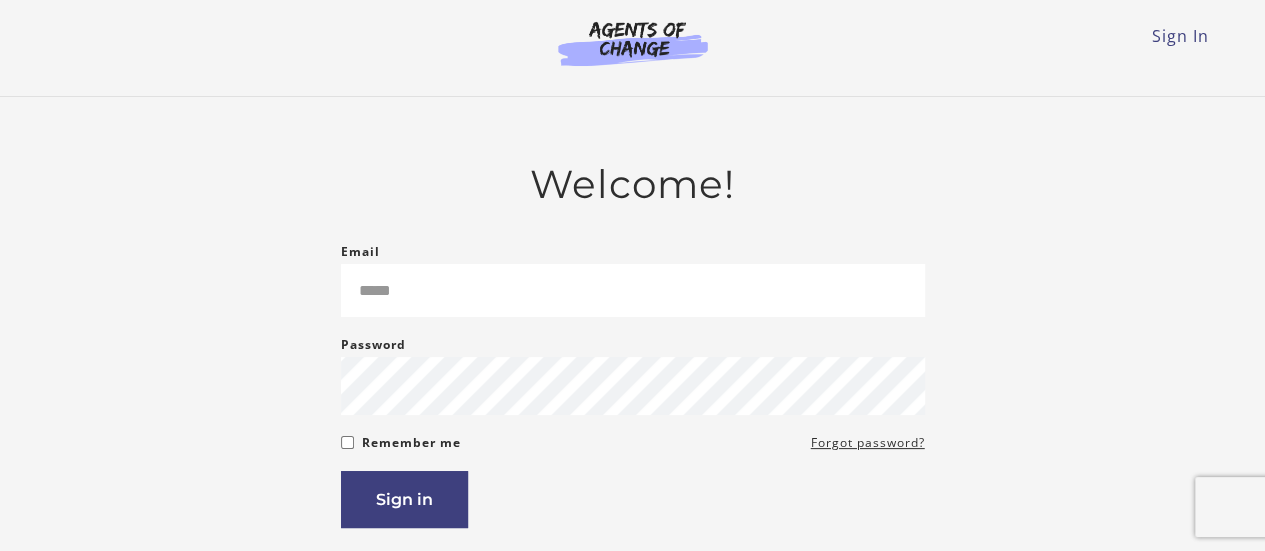 click on "Email
Please enter a valid email address
Password
Password must be at least 8 characters
Remember me
Forgot password?
If you are a human, ignore this field
Sign in" at bounding box center (633, 384) 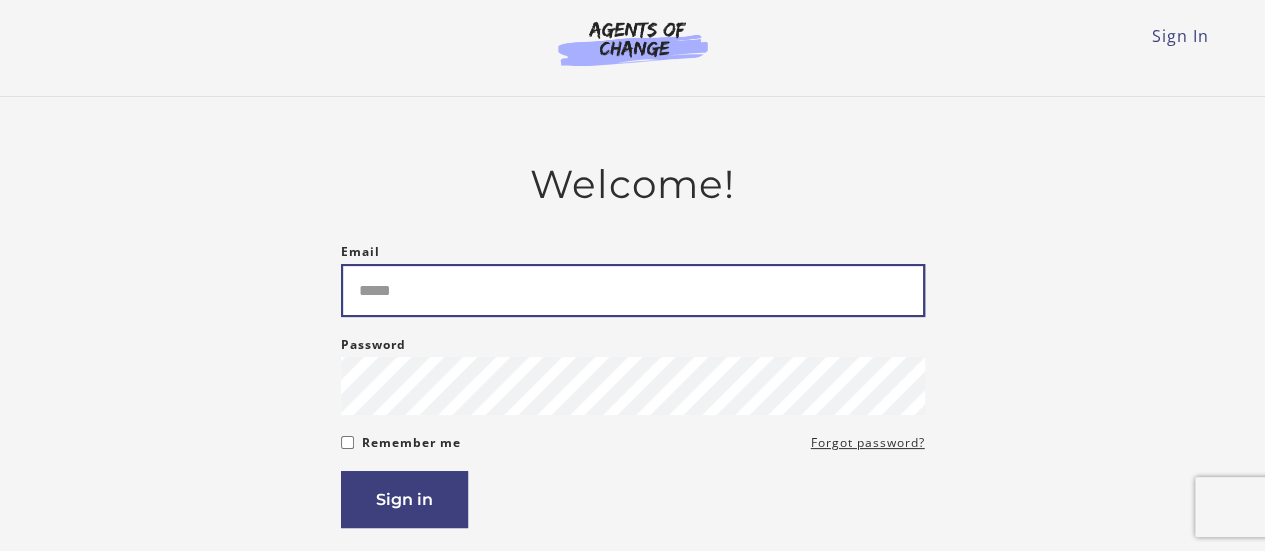 click on "Email" at bounding box center [633, 290] 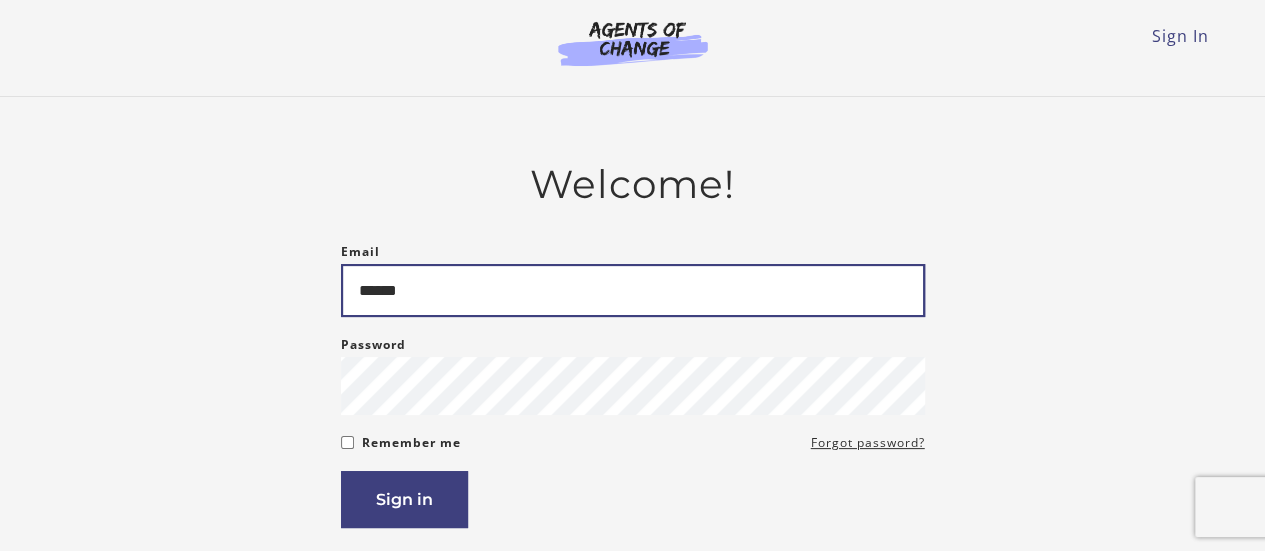 type on "**********" 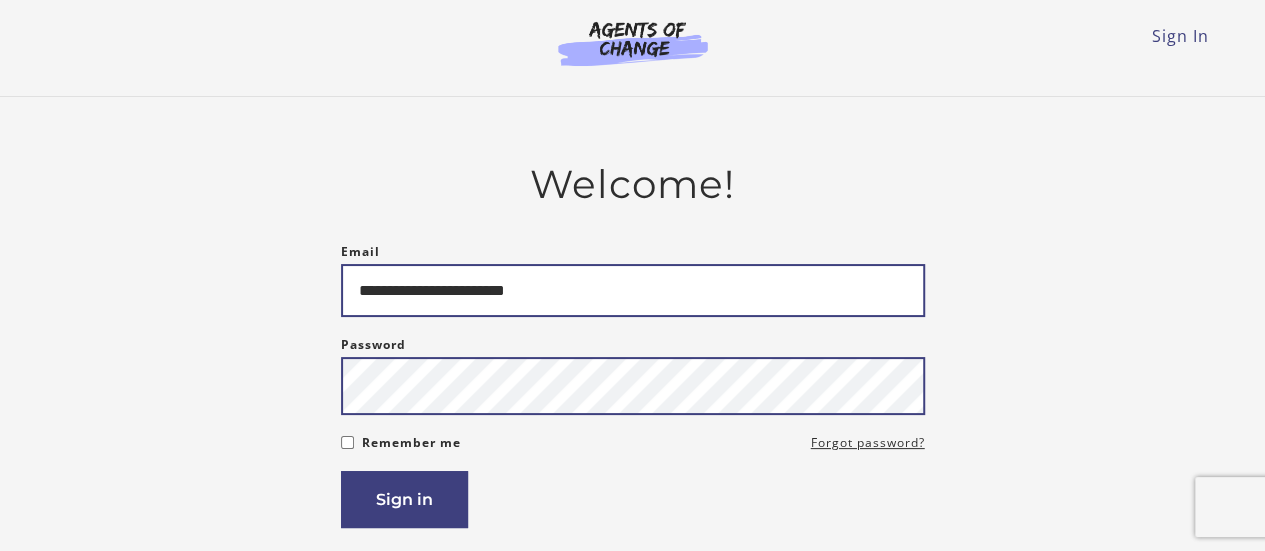 click on "Sign in" at bounding box center [404, 499] 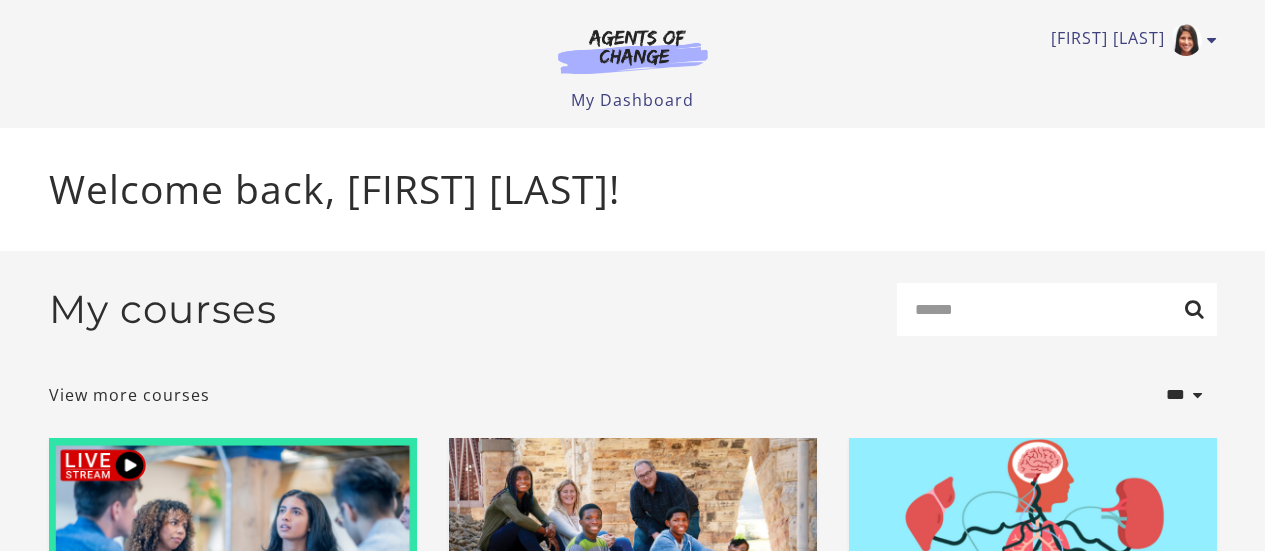 scroll, scrollTop: 0, scrollLeft: 0, axis: both 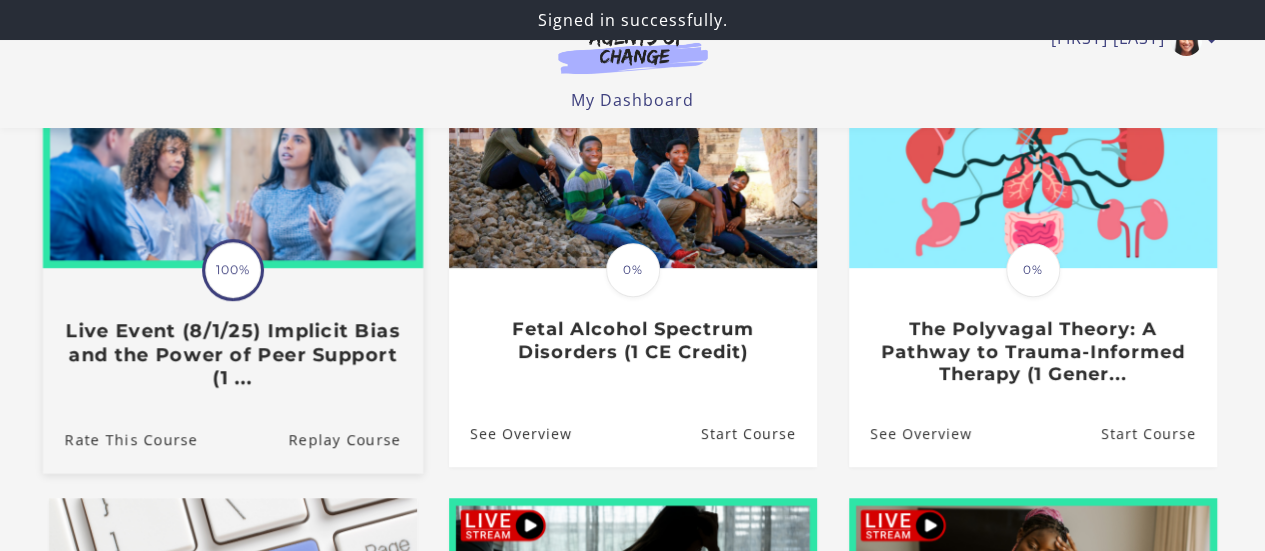 click at bounding box center (232, 165) 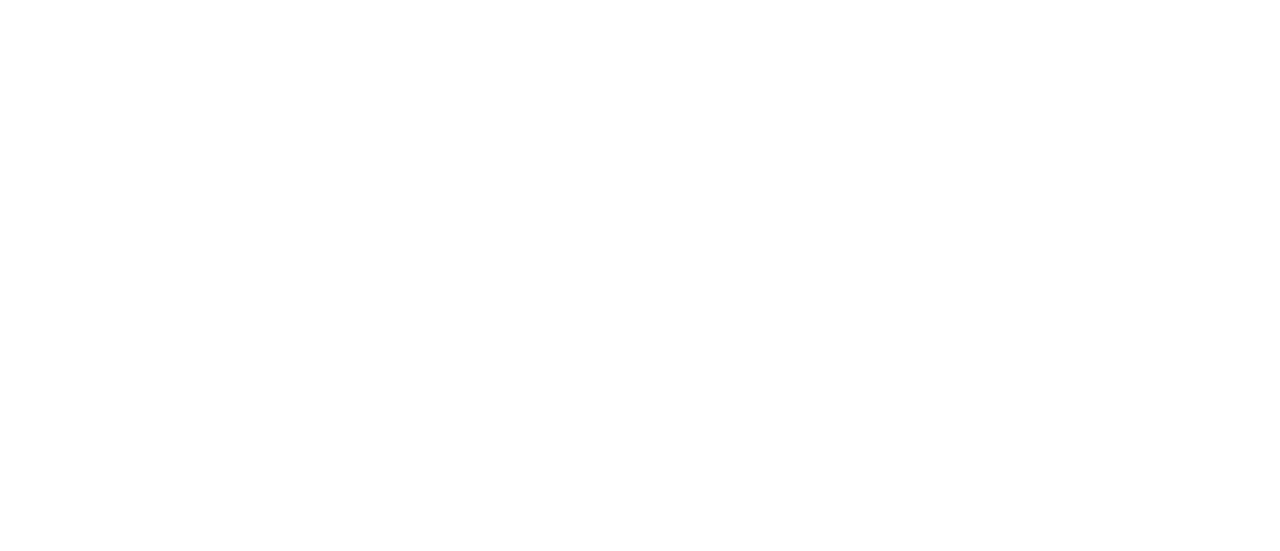 scroll, scrollTop: 0, scrollLeft: 0, axis: both 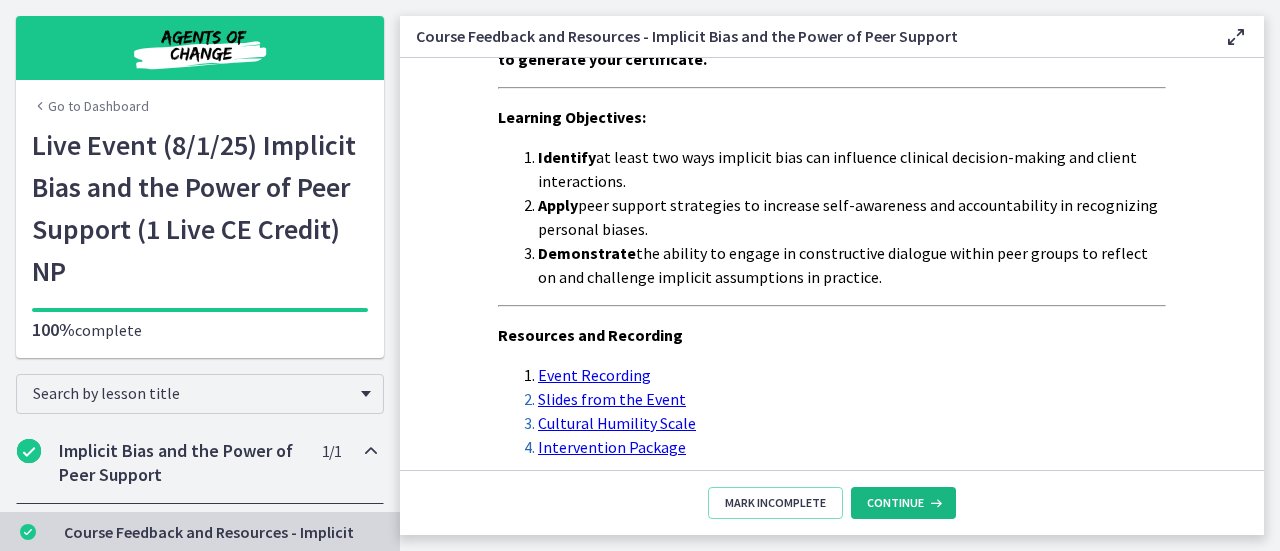 click on "Continue" at bounding box center [895, 503] 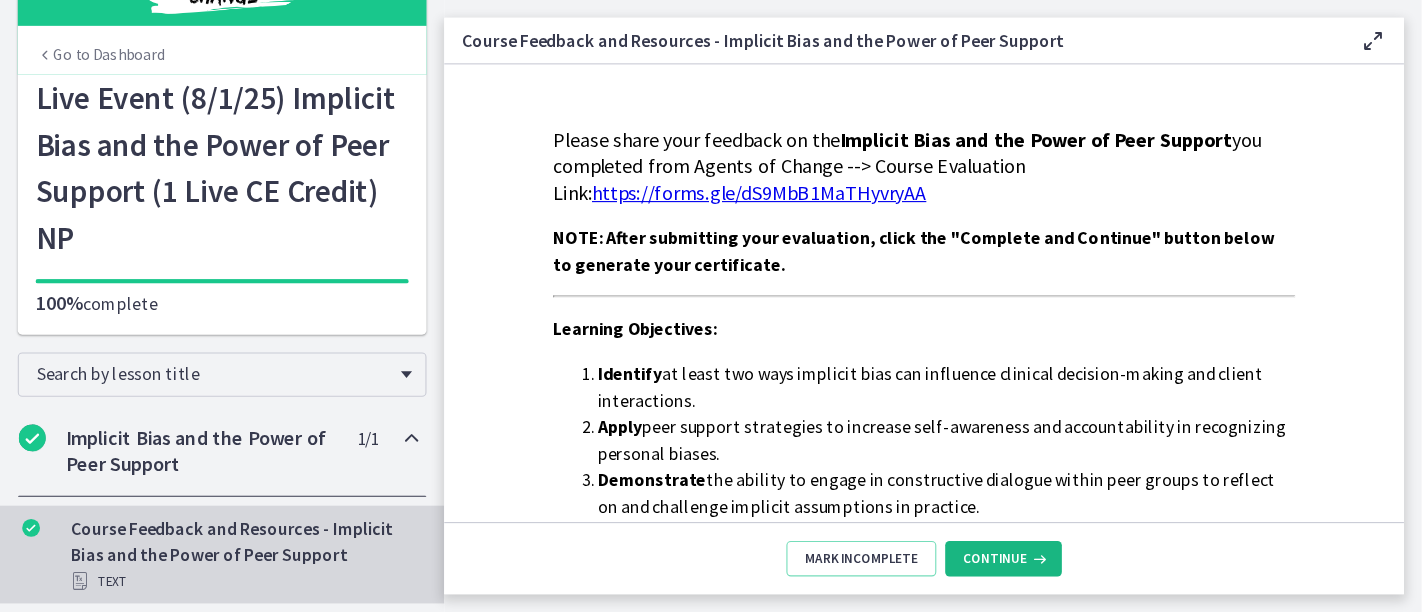 scroll, scrollTop: 266, scrollLeft: 0, axis: vertical 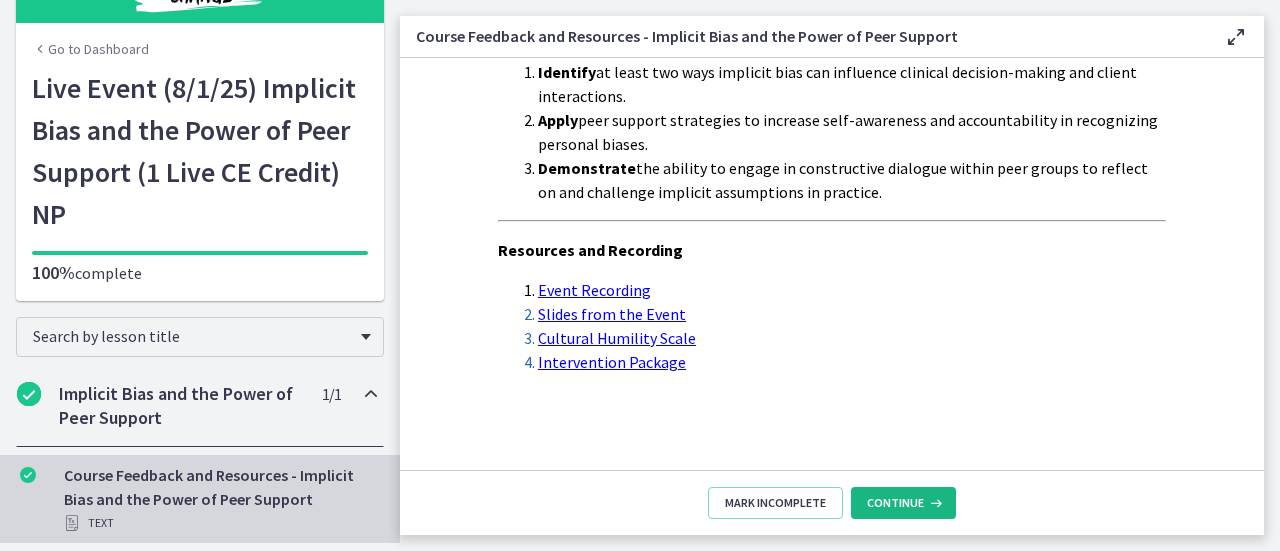 click on "Continue" at bounding box center (895, 503) 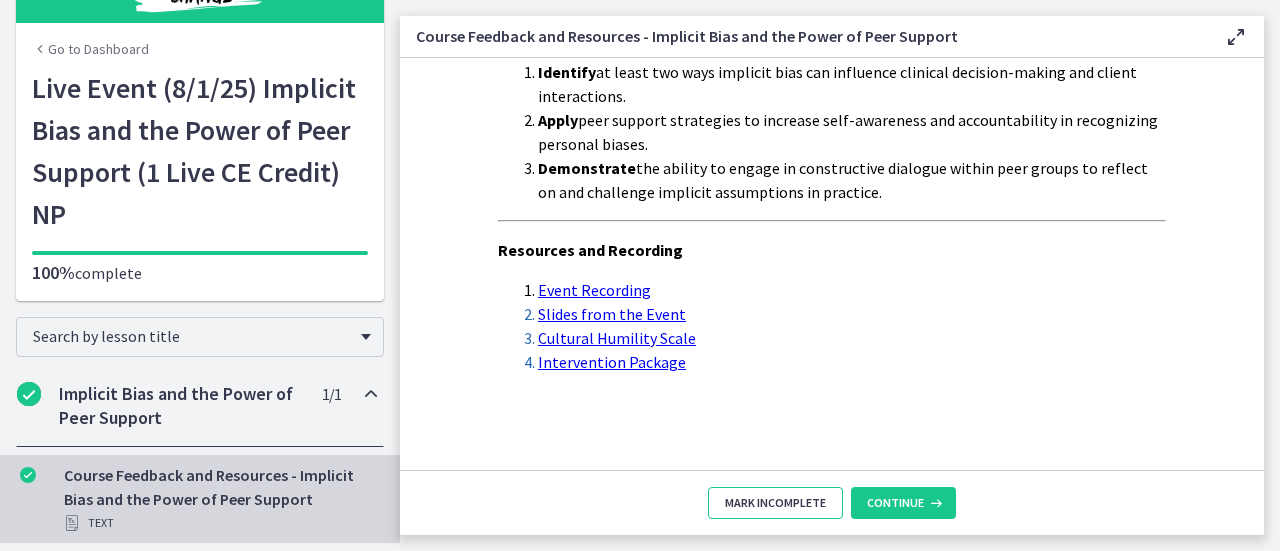 click on "Mark Incomplete" at bounding box center [775, 503] 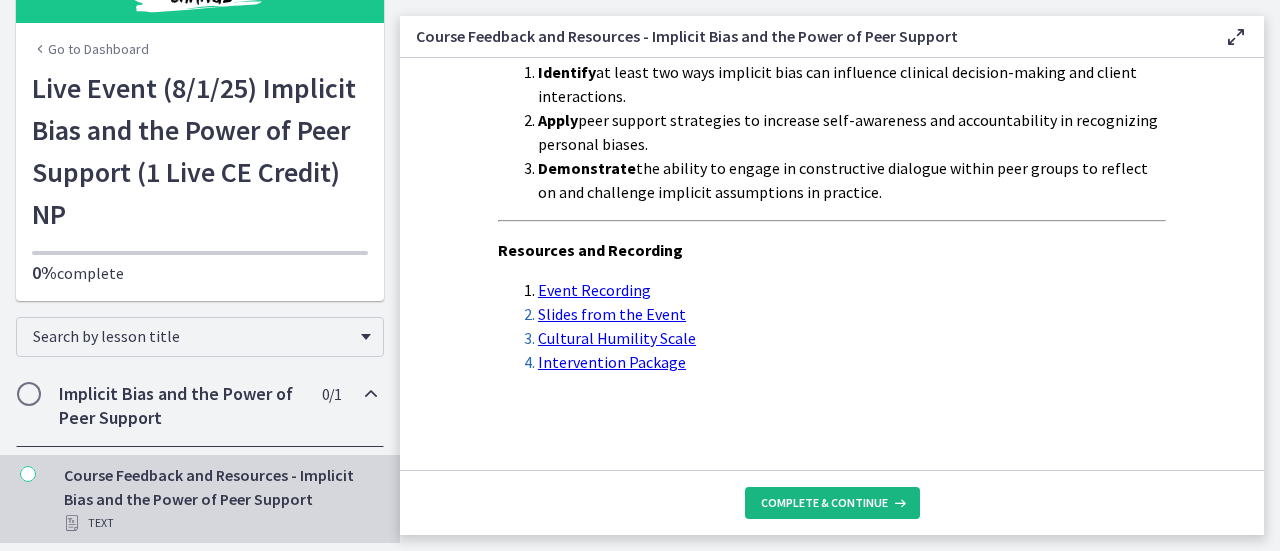 click on "Complete & continue" at bounding box center (824, 503) 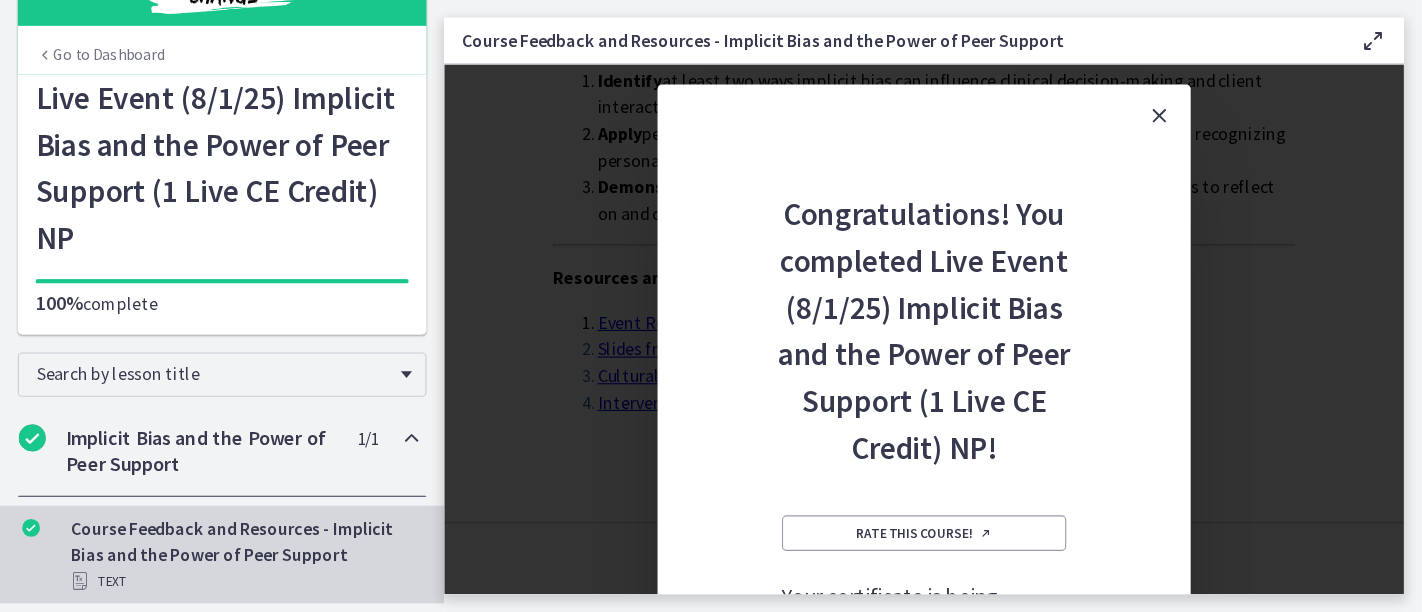 scroll, scrollTop: 0, scrollLeft: 0, axis: both 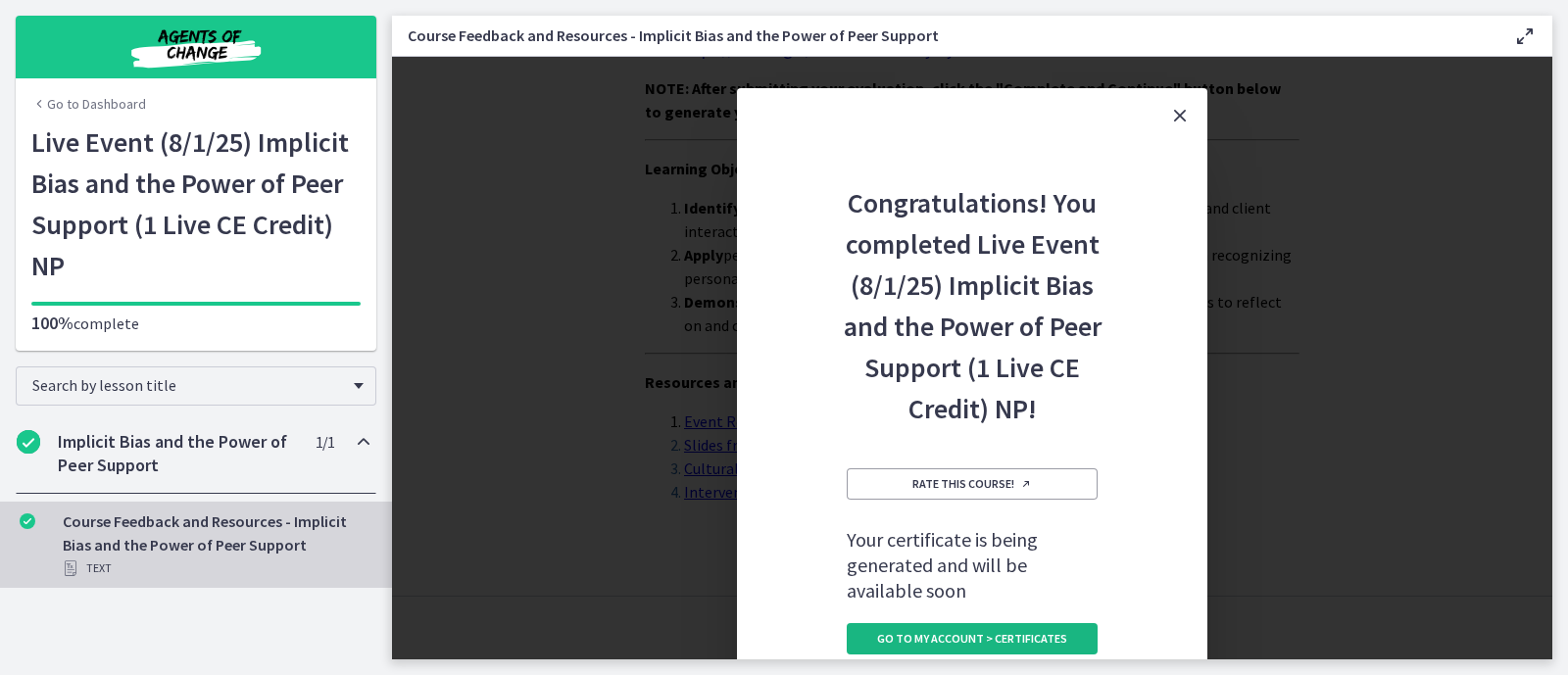 click on "Go to My Account > Certificates" at bounding box center [972, 639] 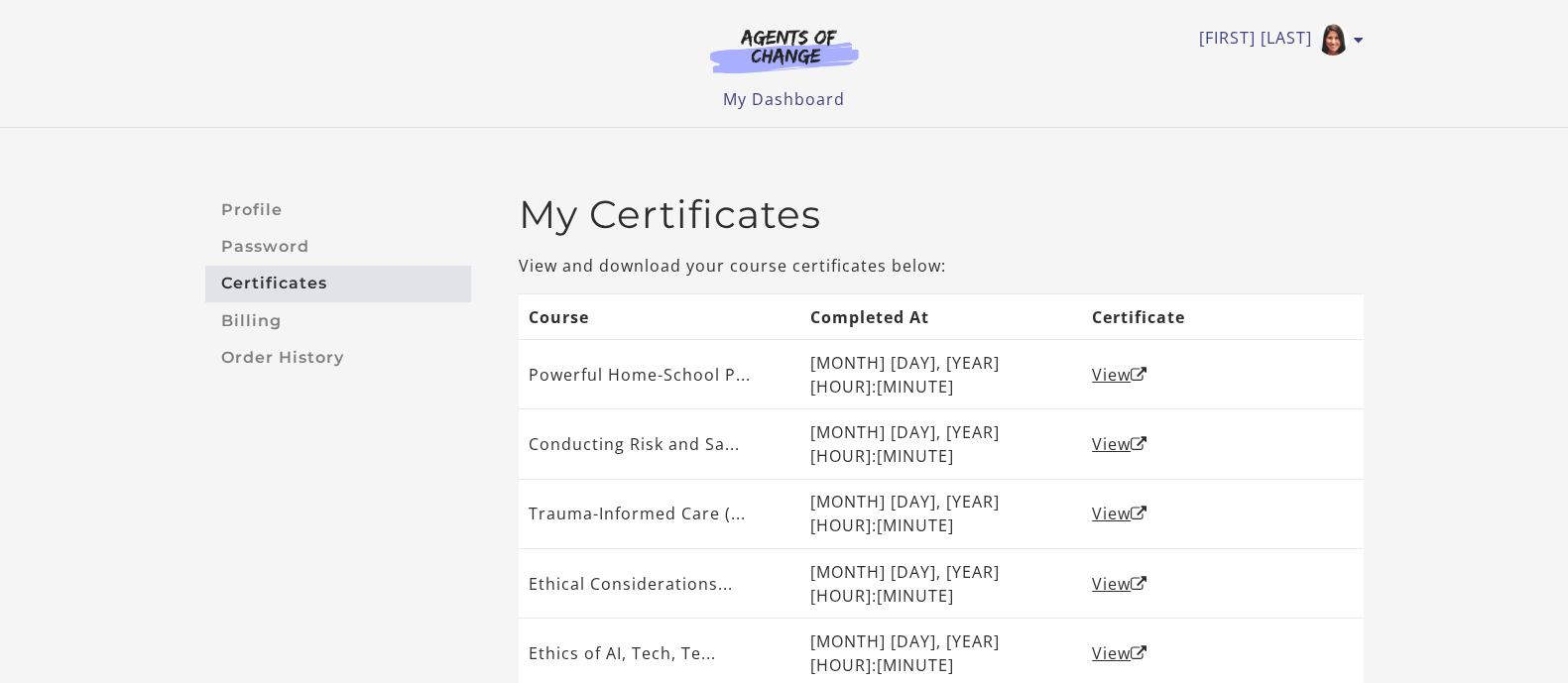 scroll, scrollTop: 0, scrollLeft: 0, axis: both 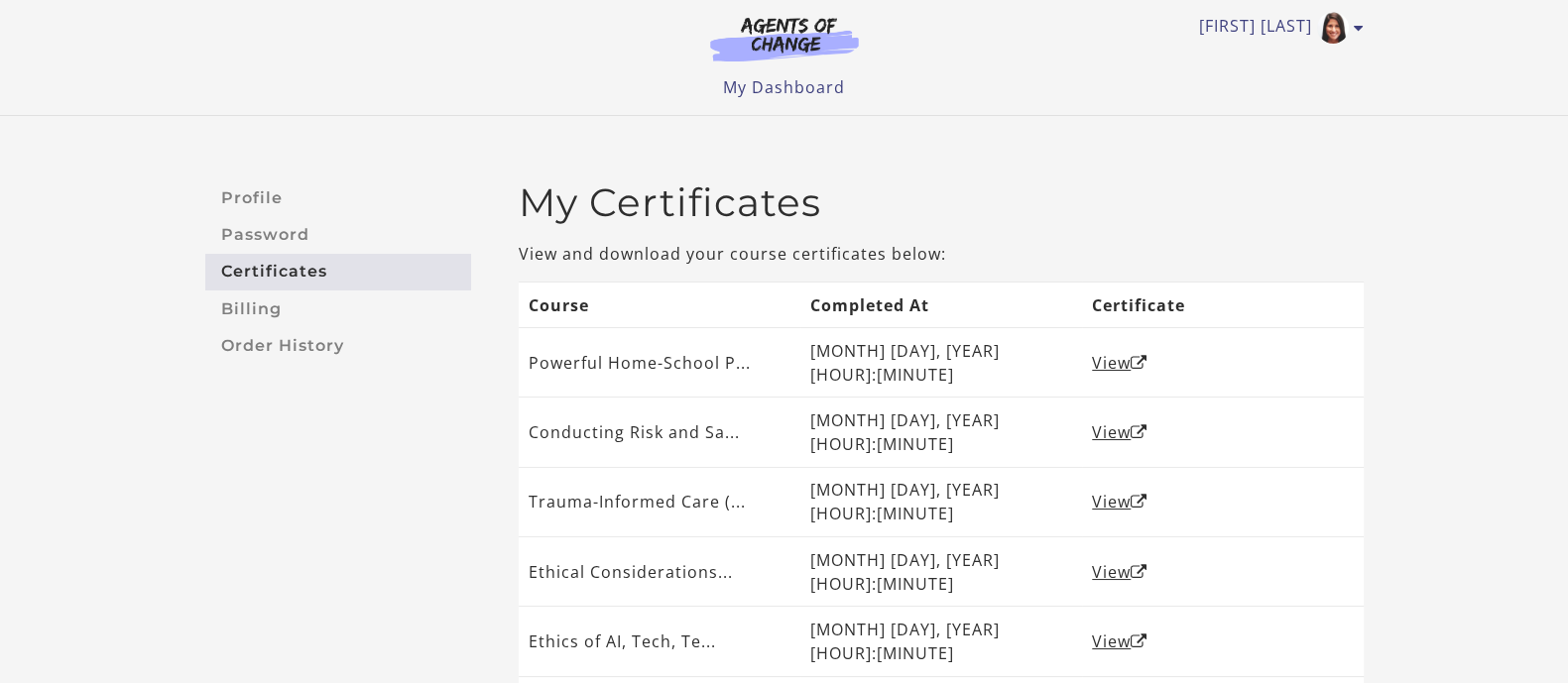 click on "View and download your course certificates below:" at bounding box center [941, 254] 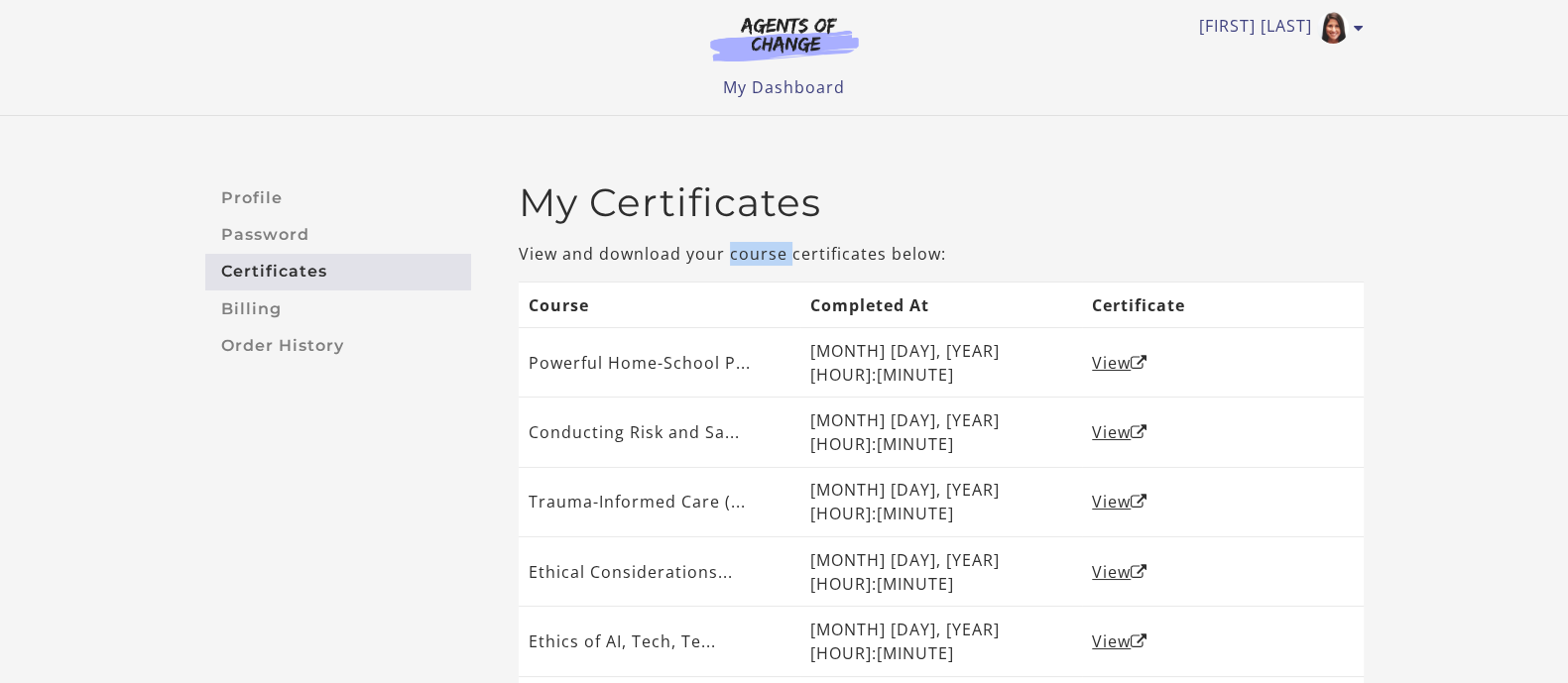 click on "View and download your course certificates below:" at bounding box center [941, 254] 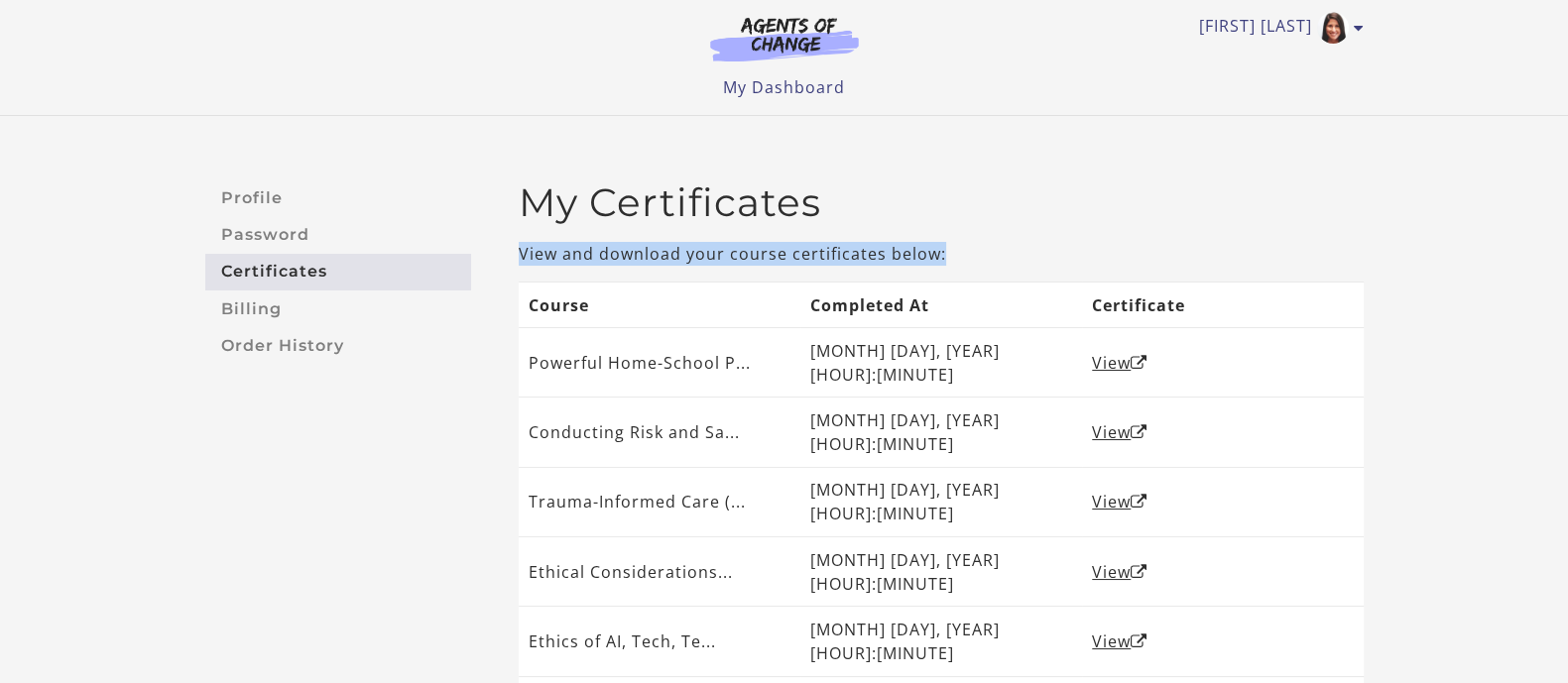 click on "View and download your course certificates below:" at bounding box center (941, 254) 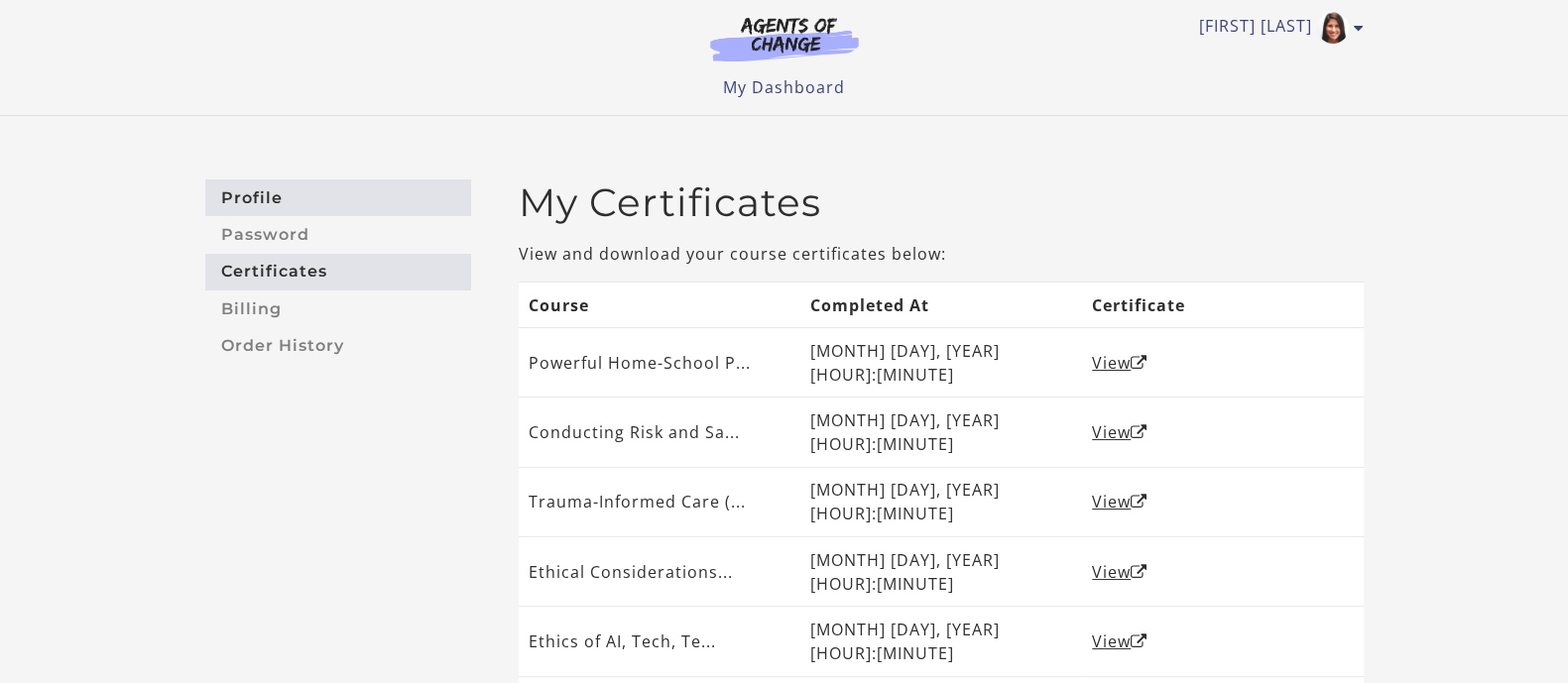 click on "Profile" at bounding box center (338, 197) 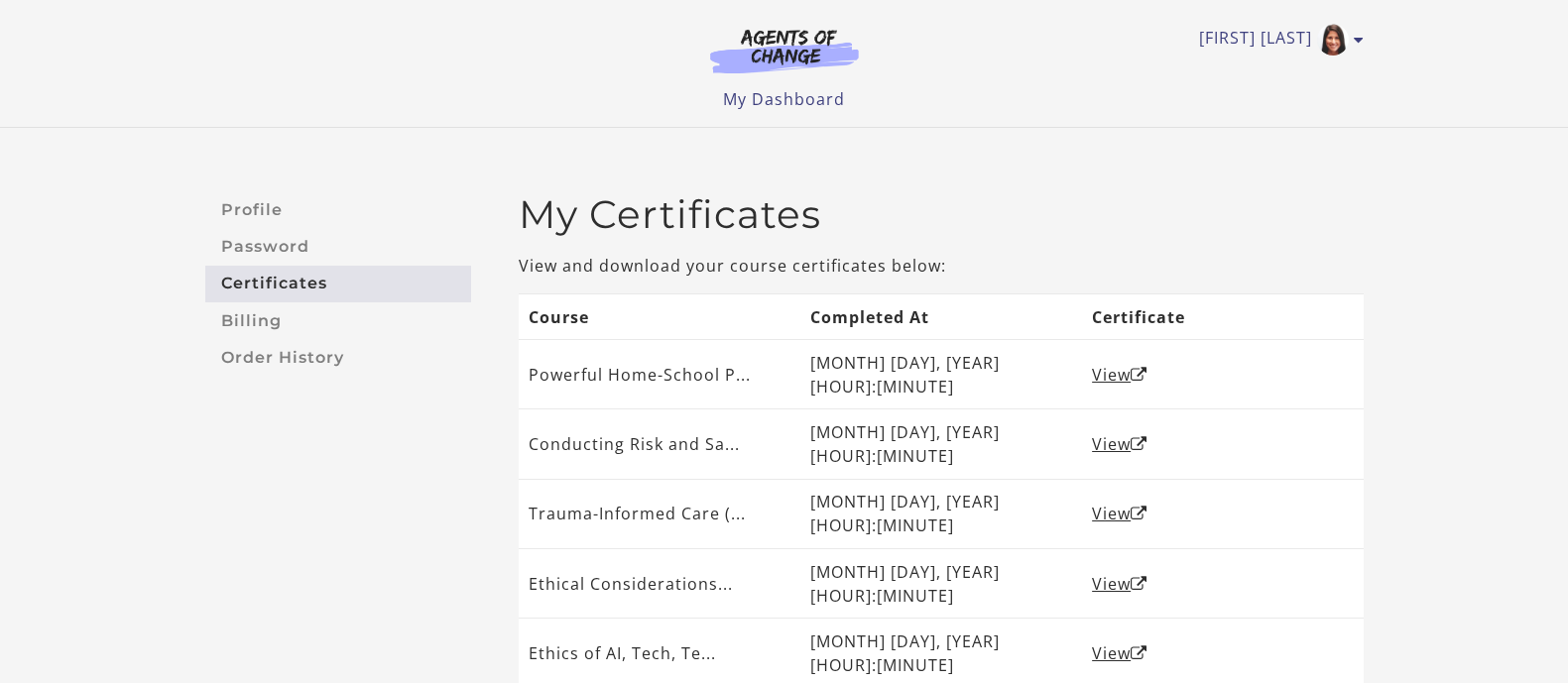 scroll, scrollTop: 136, scrollLeft: 0, axis: vertical 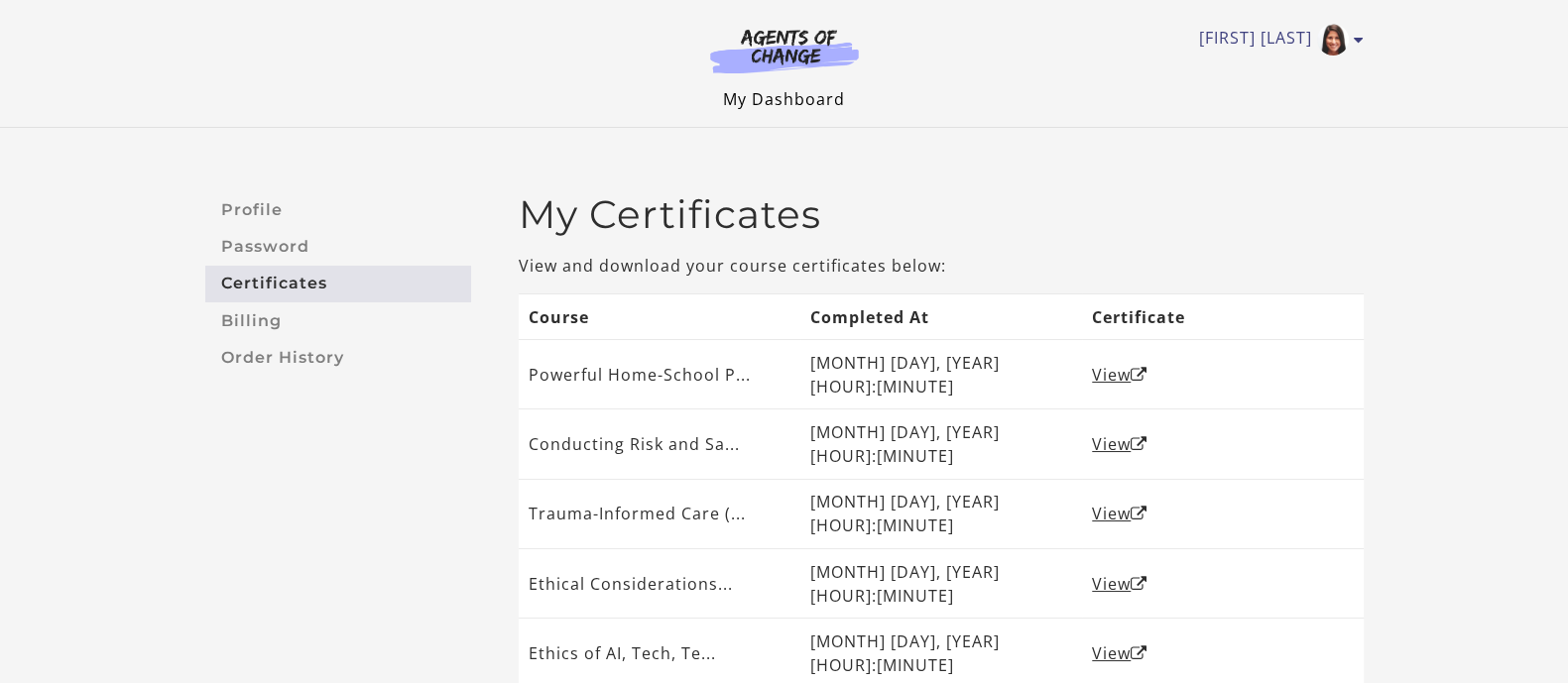 click on "My Dashboard" at bounding box center (784, 99) 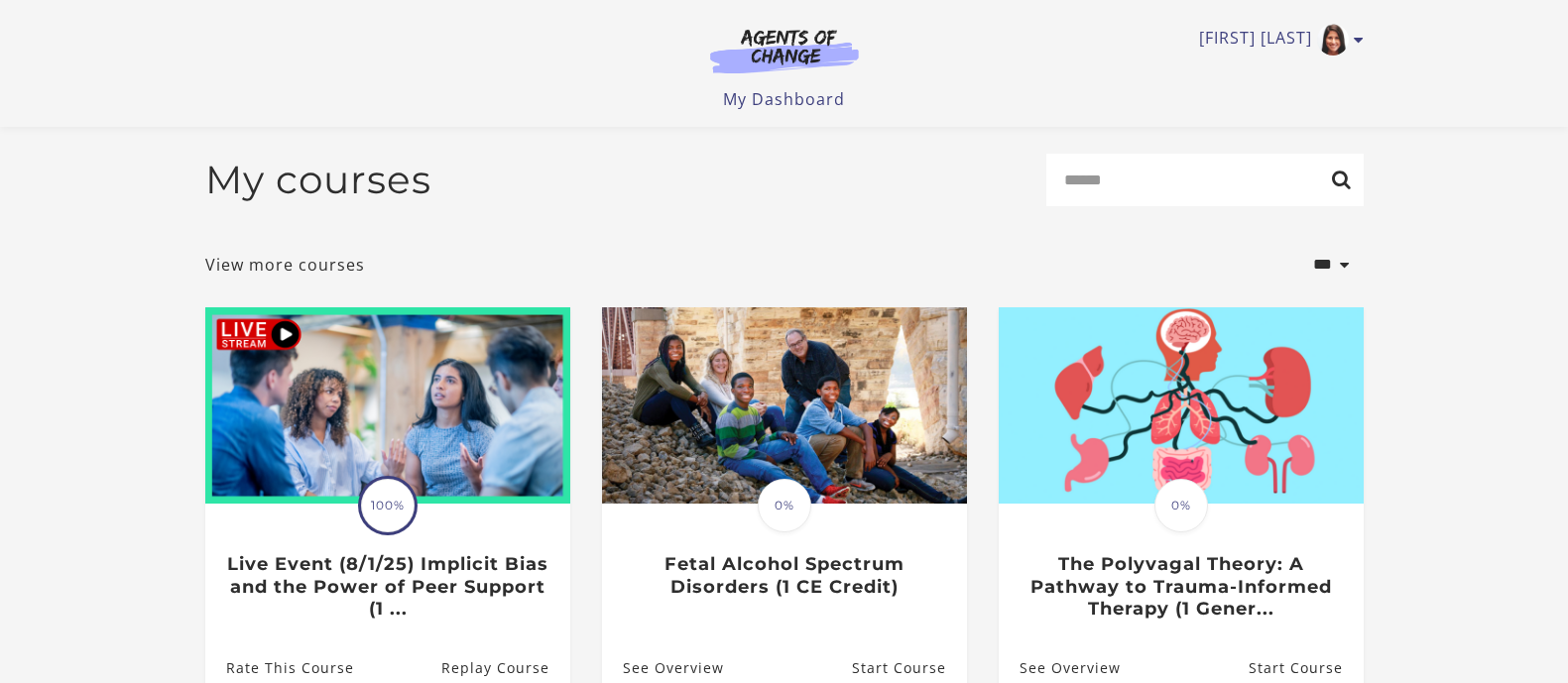 scroll, scrollTop: 237, scrollLeft: 0, axis: vertical 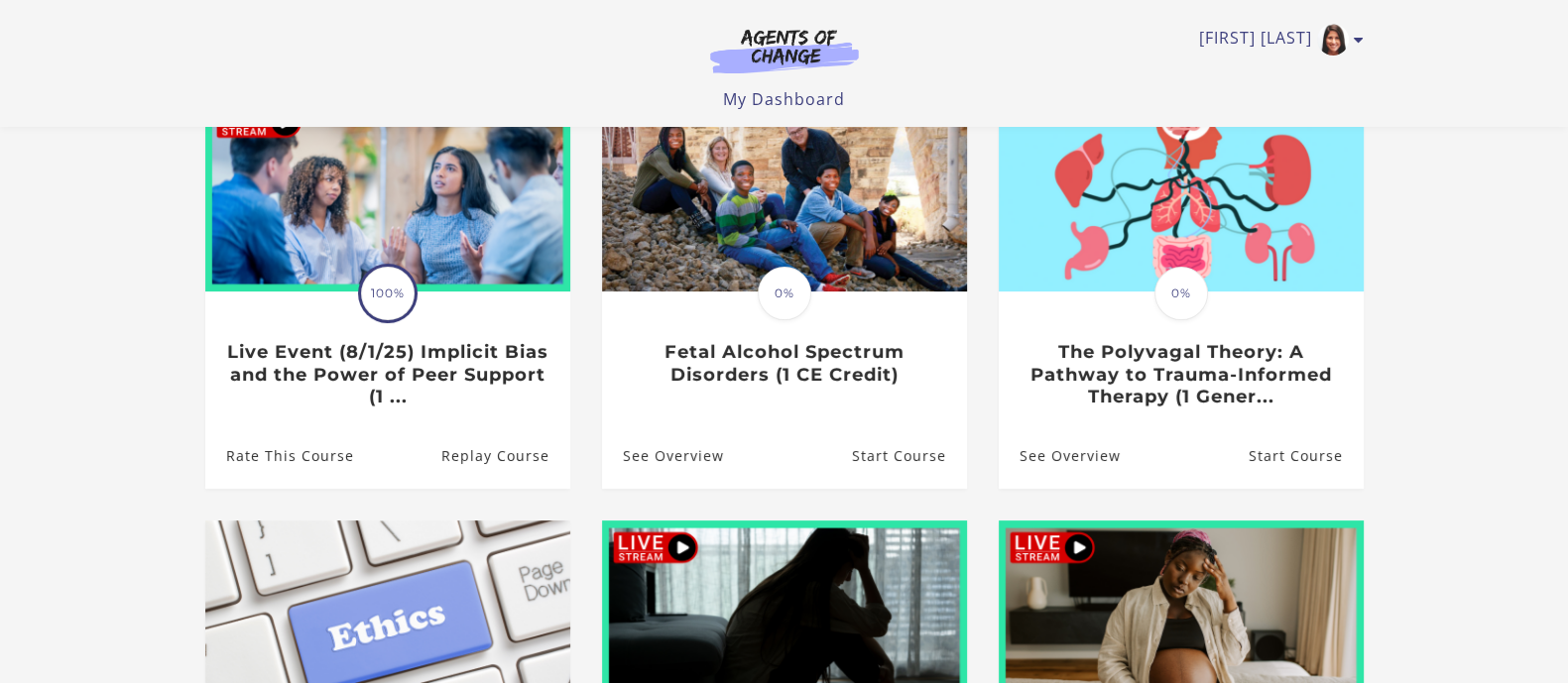 click on "**********" at bounding box center [784, 471] 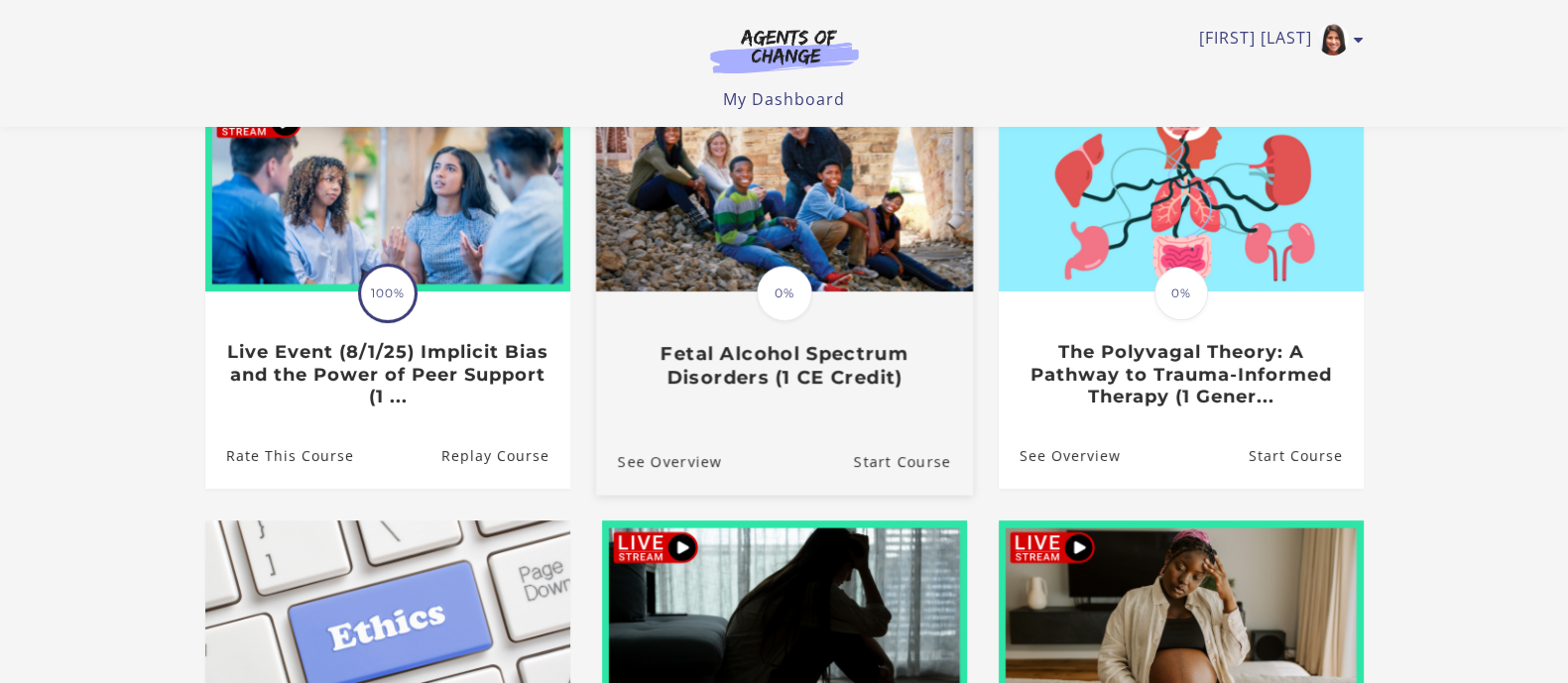 click on "See Overview
Start Course" at bounding box center (784, 461) 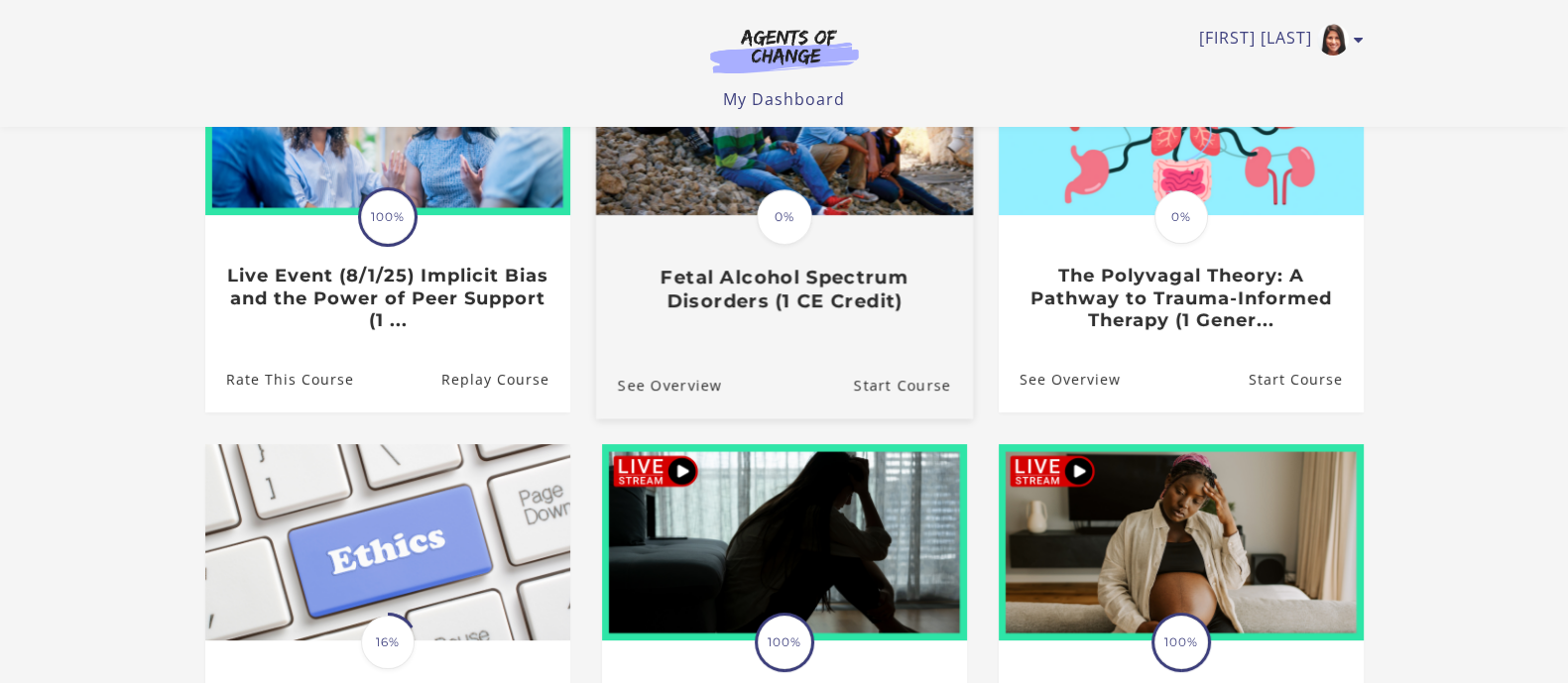 scroll, scrollTop: 0, scrollLeft: 0, axis: both 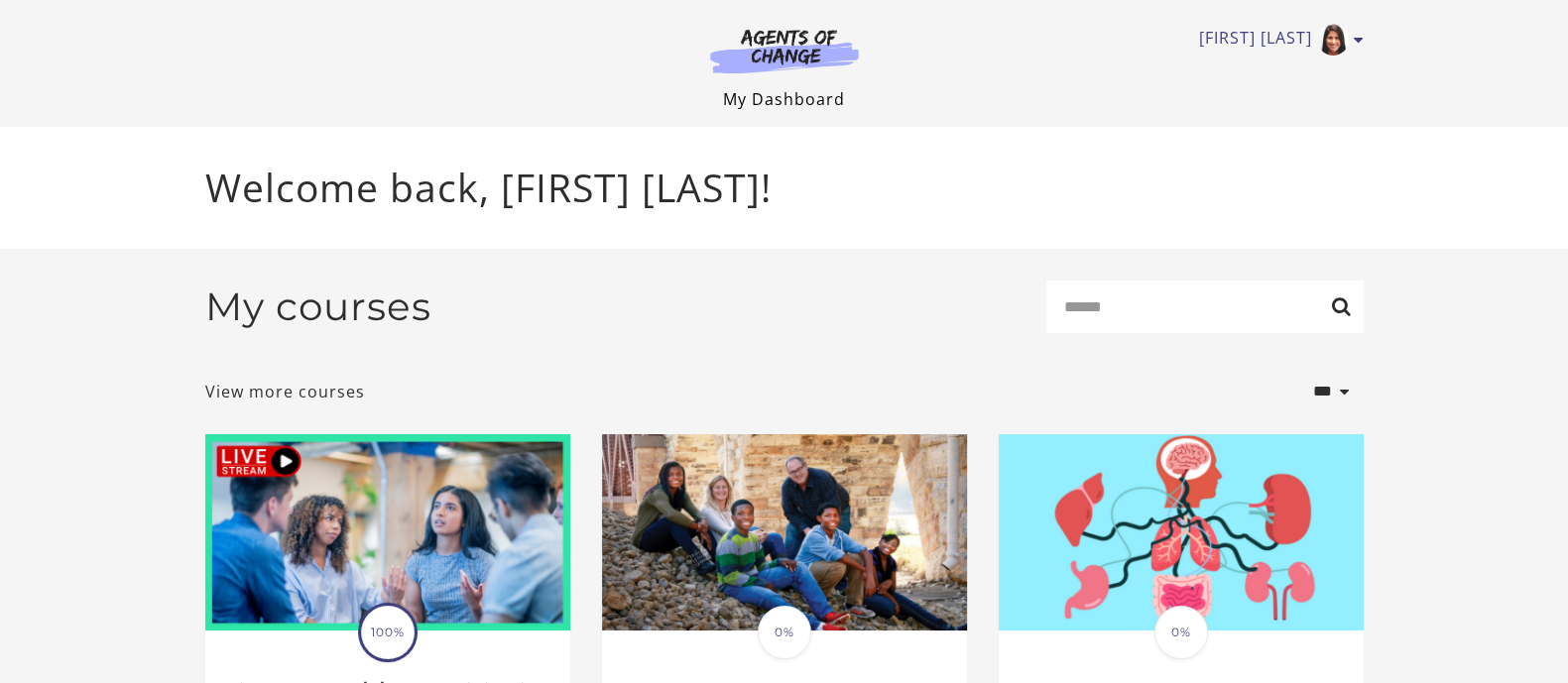 click on "My Dashboard" at bounding box center [784, 99] 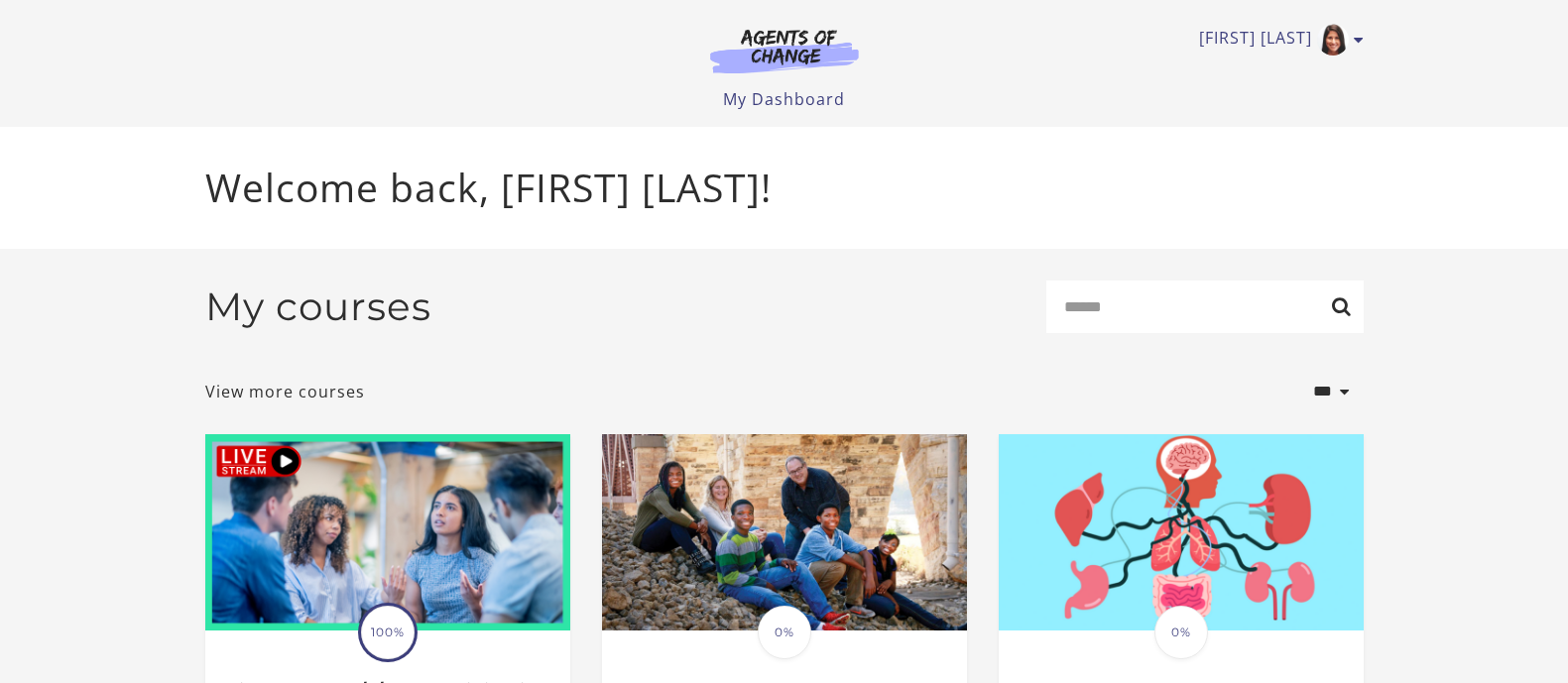 scroll, scrollTop: 0, scrollLeft: 0, axis: both 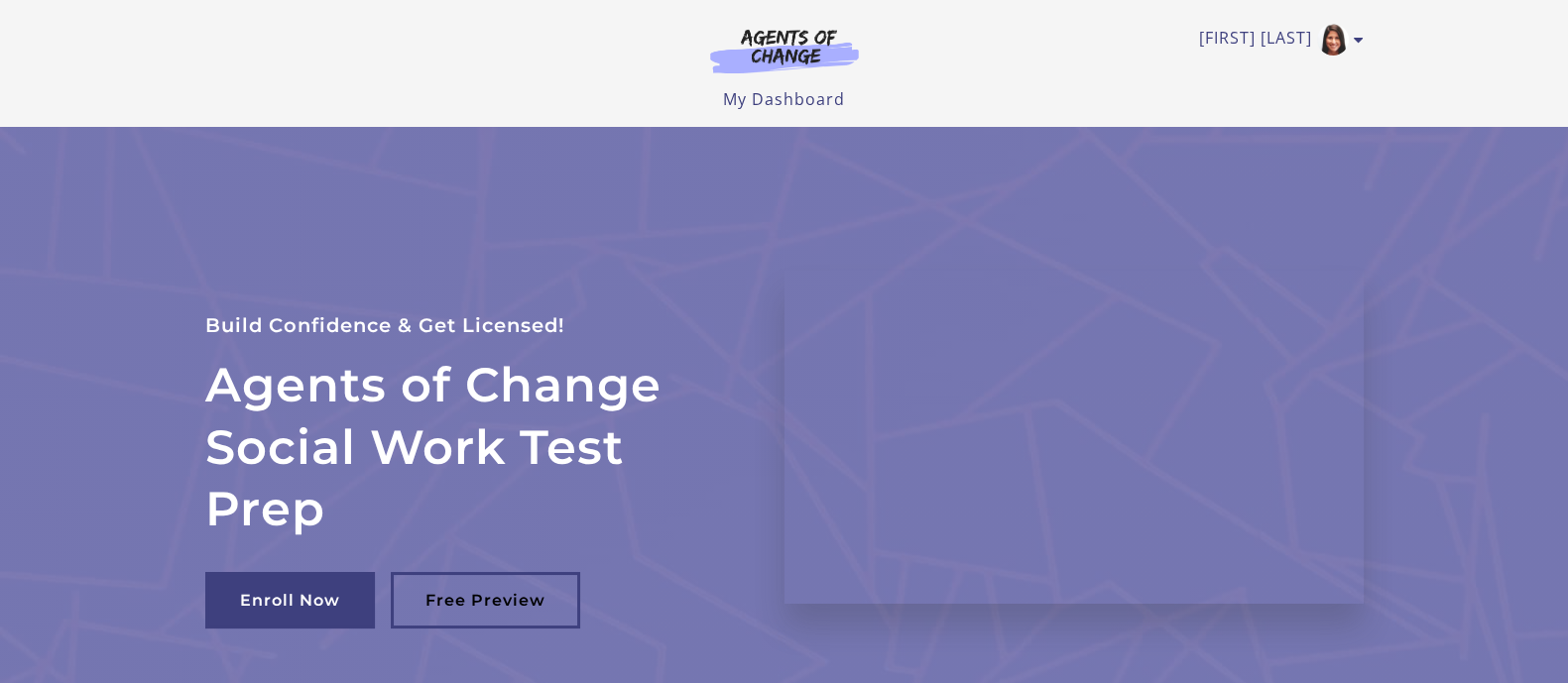 click at bounding box center (784, 51) 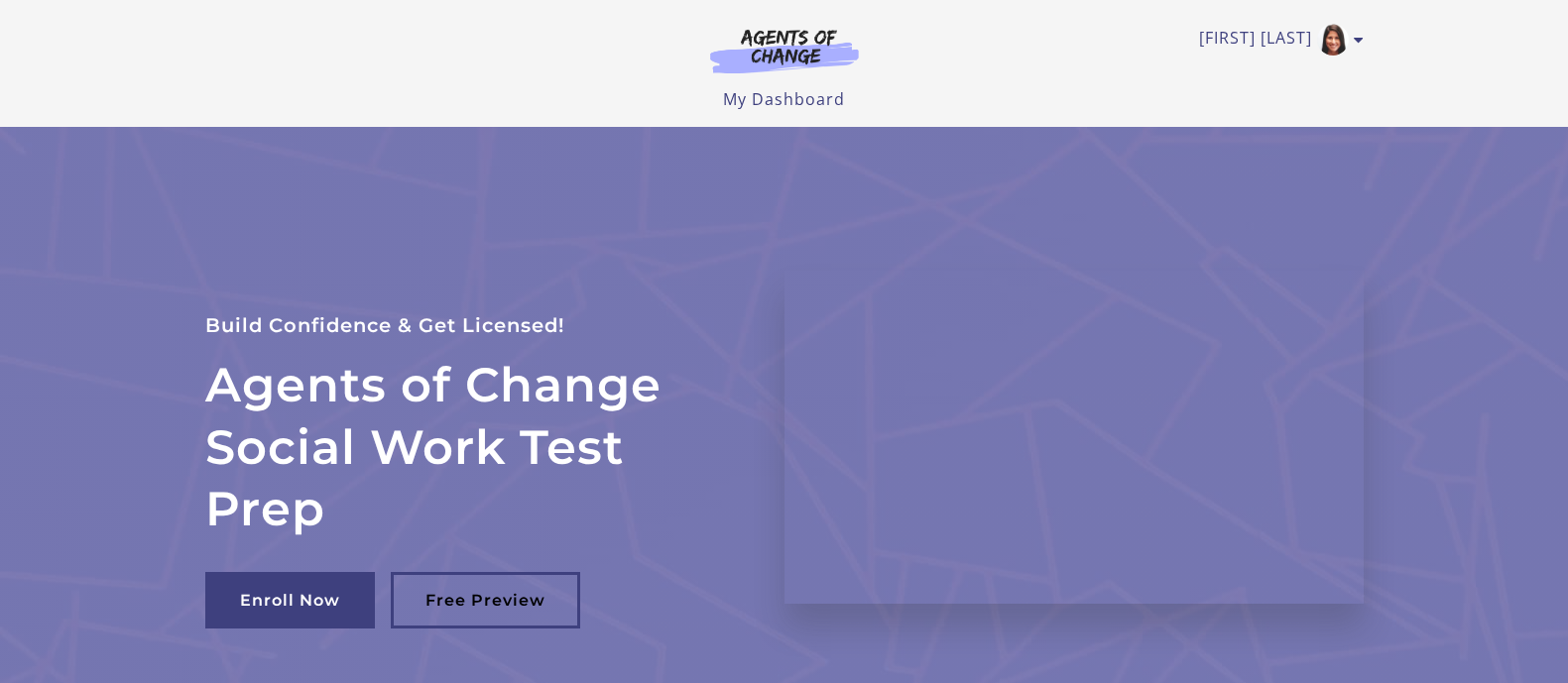 scroll, scrollTop: 0, scrollLeft: 0, axis: both 